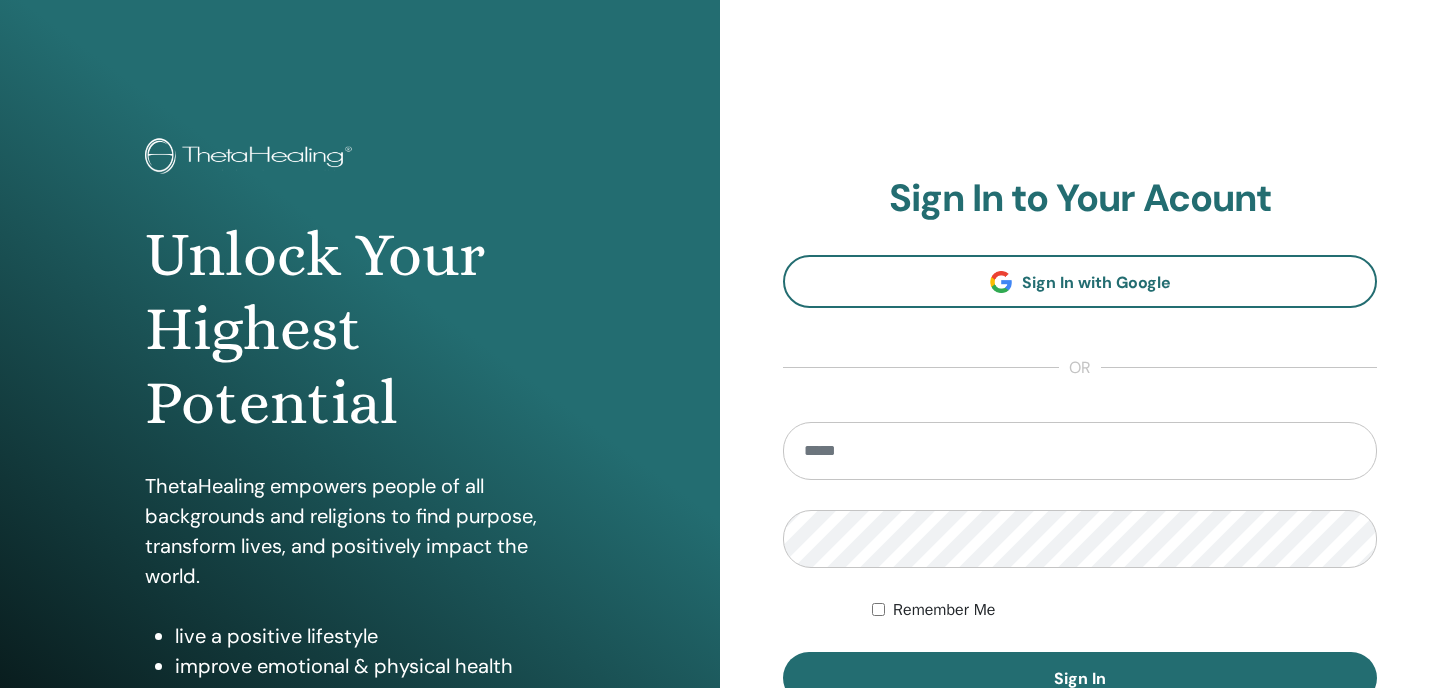 scroll, scrollTop: 0, scrollLeft: 0, axis: both 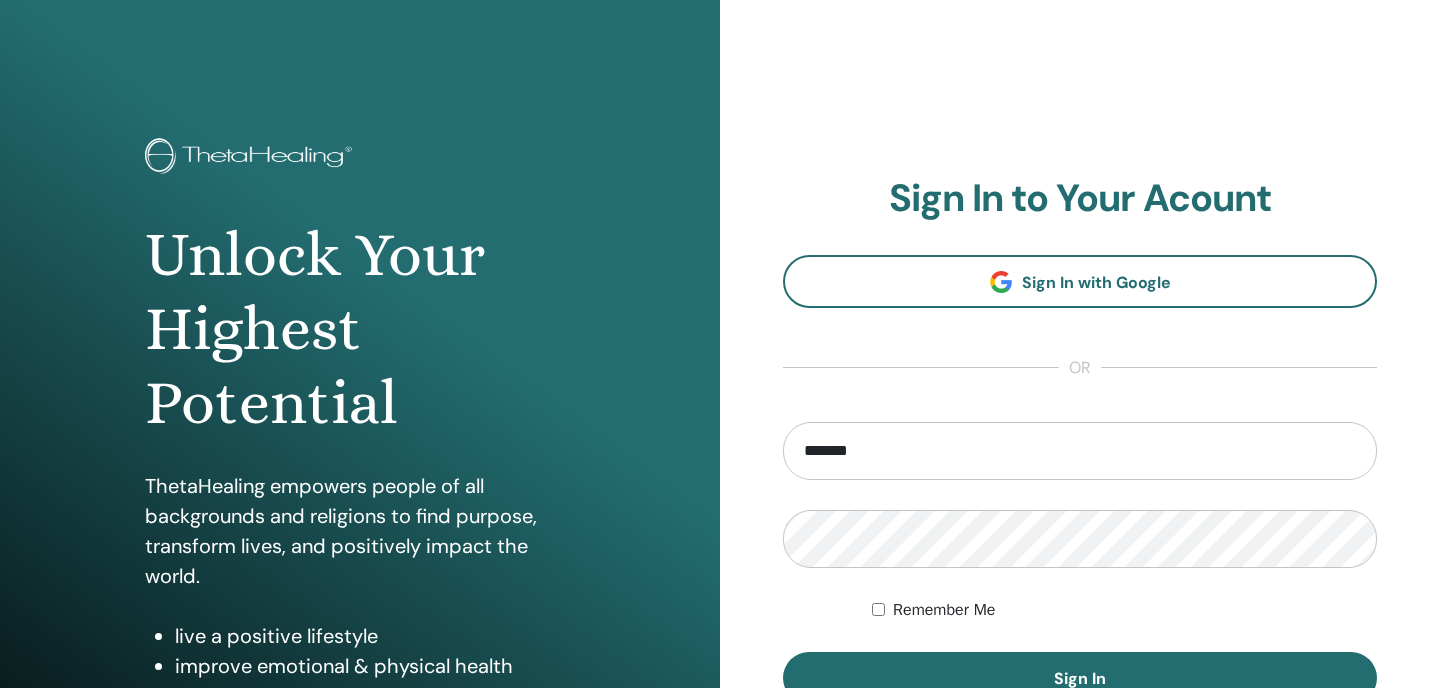 type on "**********" 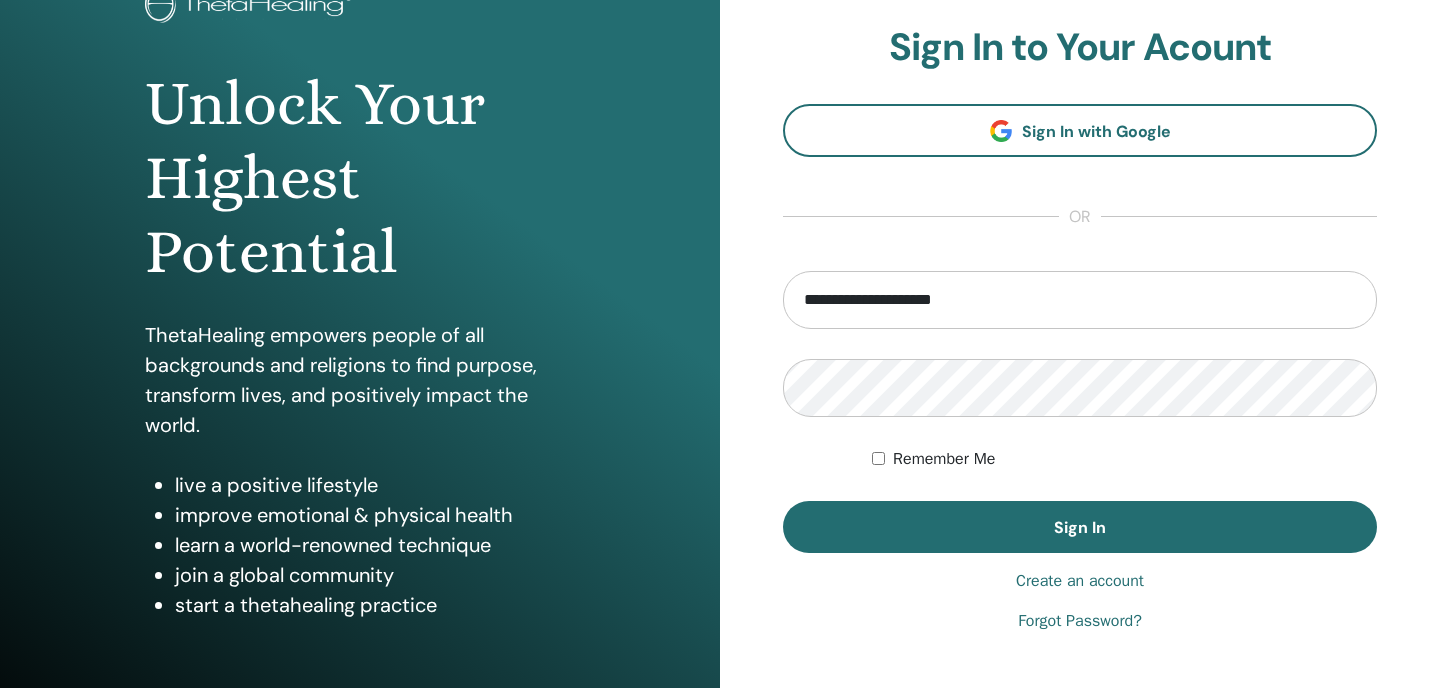 scroll, scrollTop: 272, scrollLeft: 0, axis: vertical 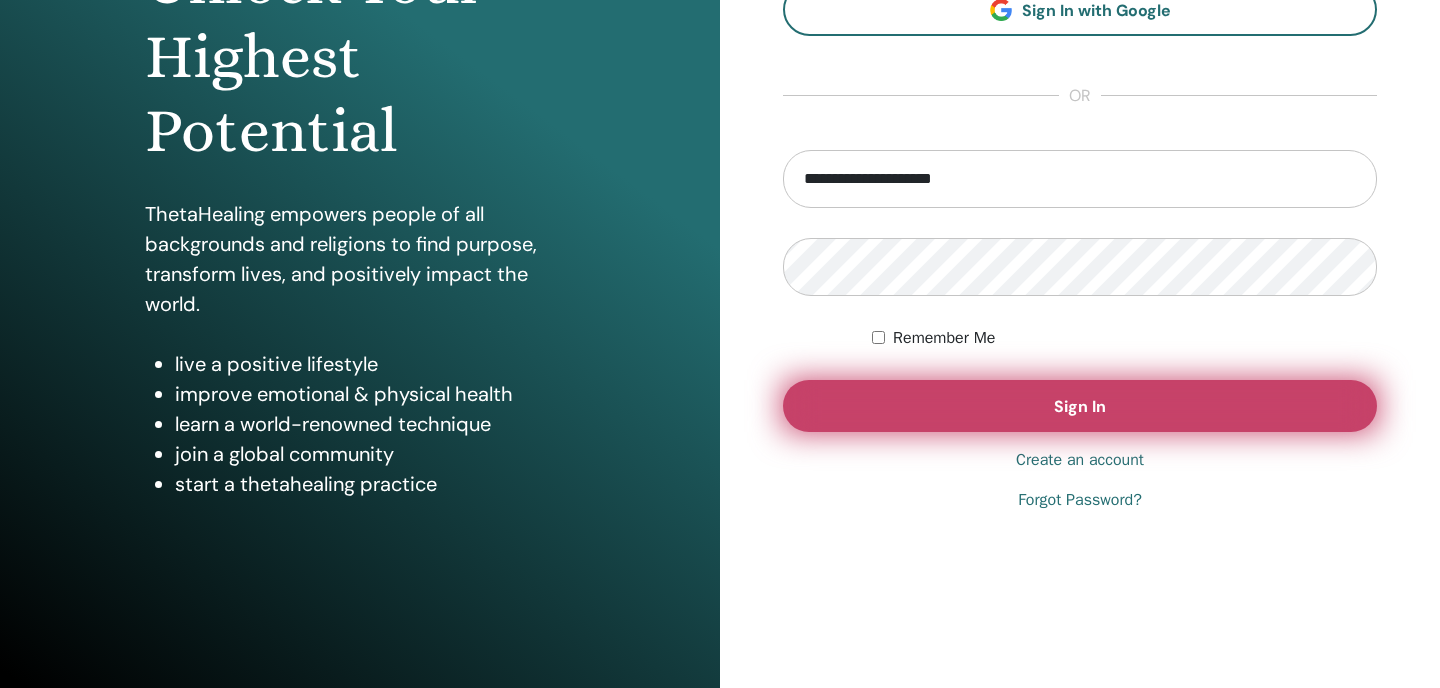 click on "Sign In" at bounding box center [1080, 406] 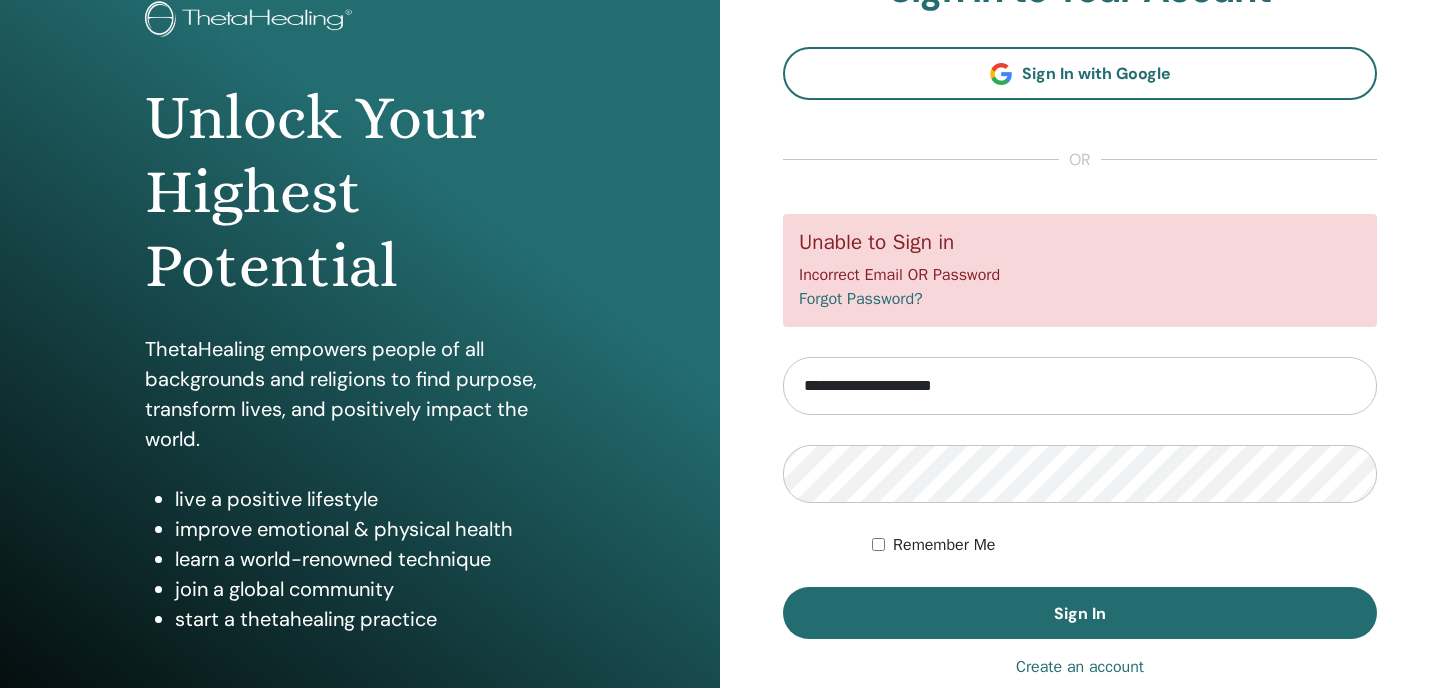 scroll, scrollTop: 272, scrollLeft: 0, axis: vertical 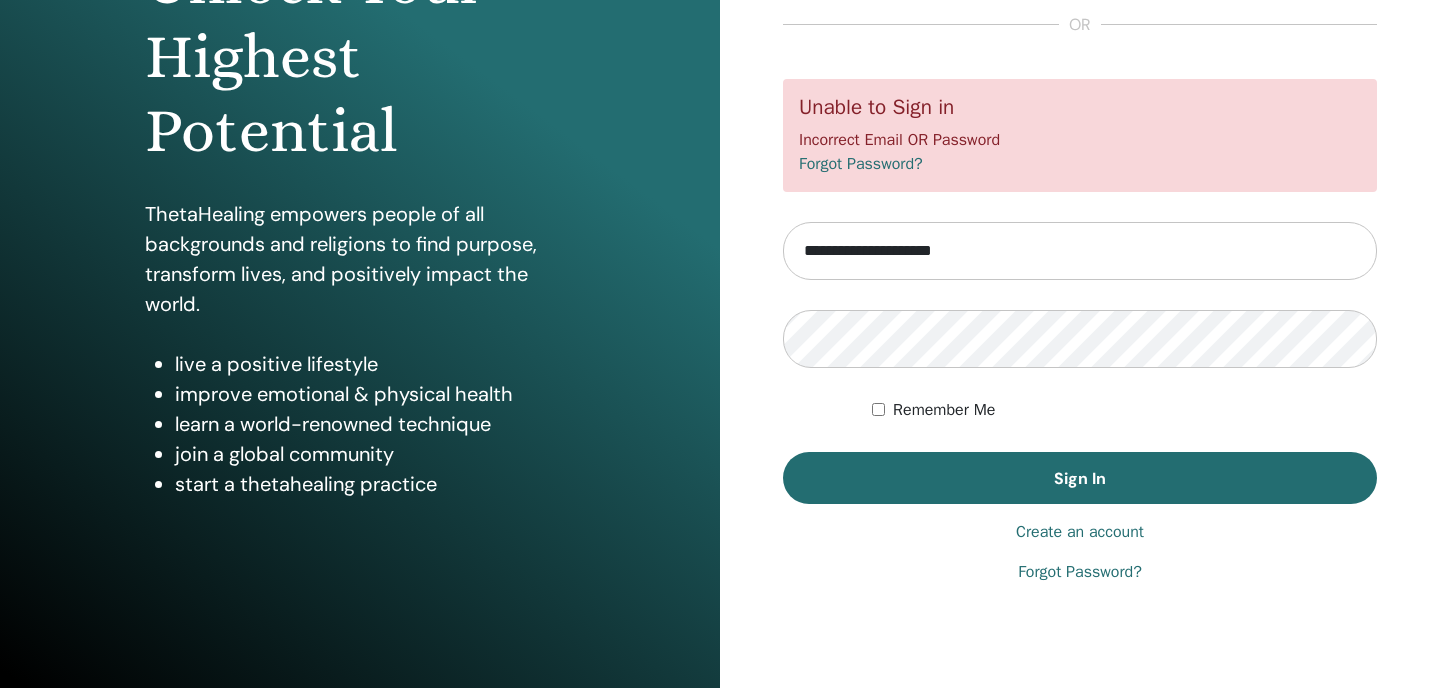 click on "Create an account" at bounding box center [1080, 532] 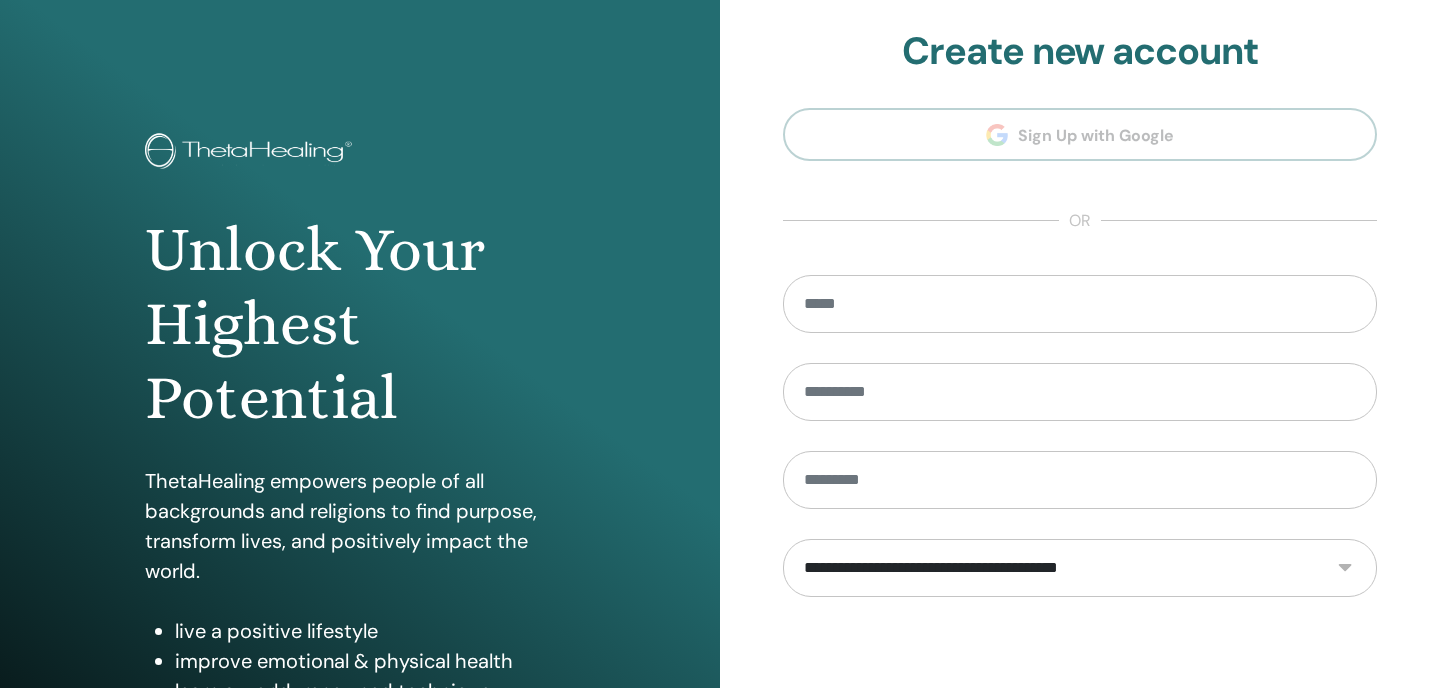 scroll, scrollTop: 0, scrollLeft: 0, axis: both 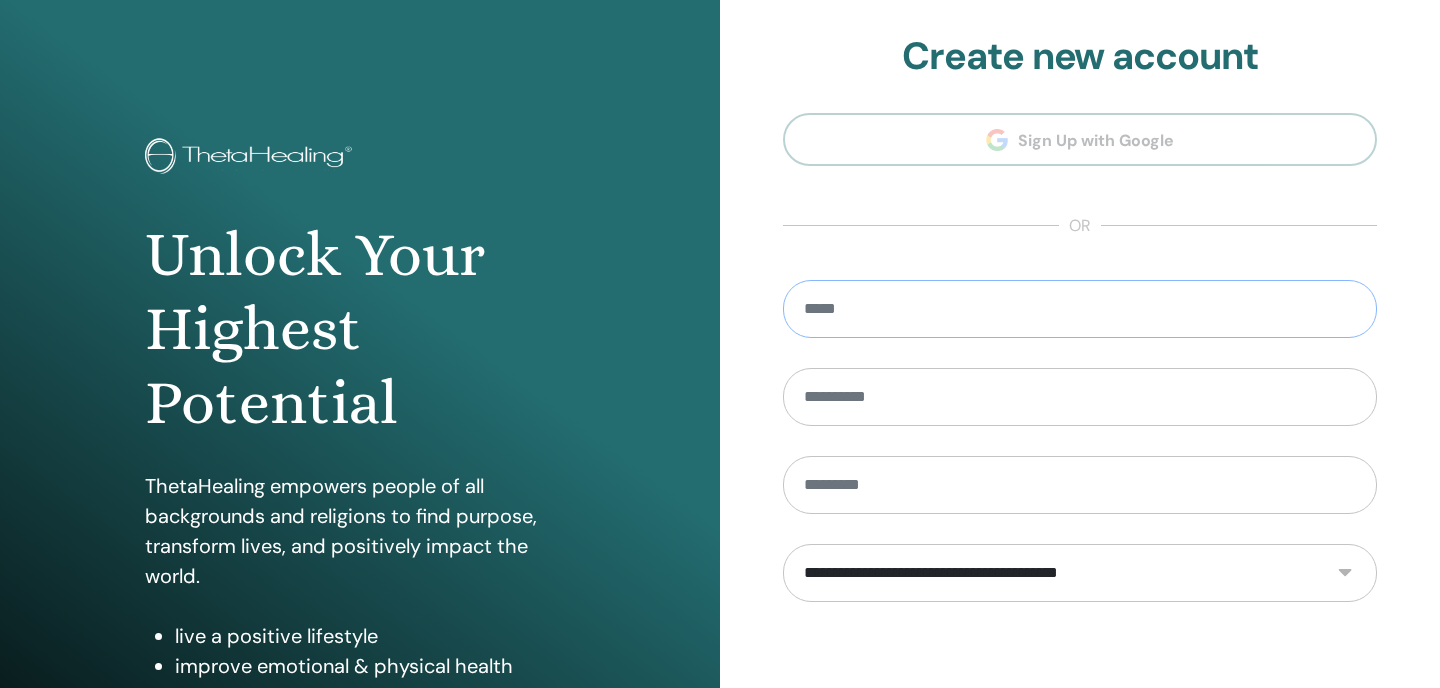 click at bounding box center (1080, 309) 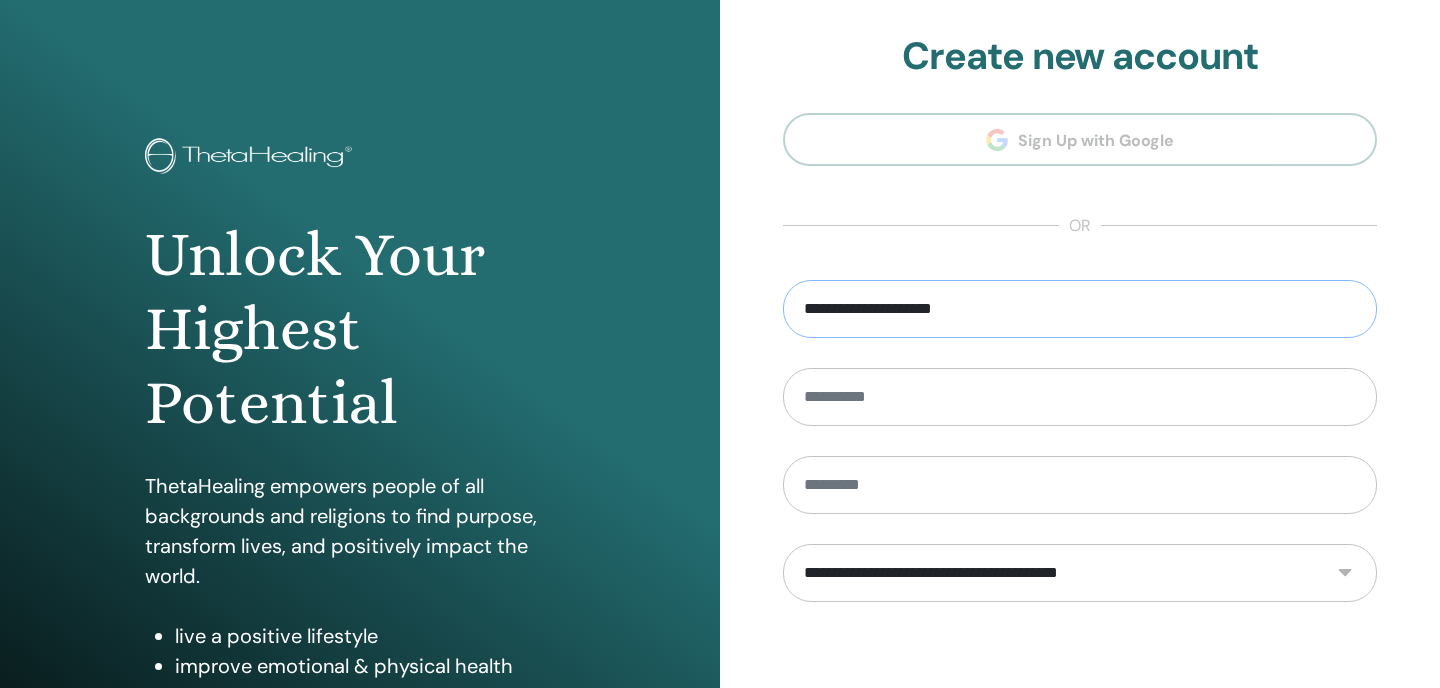 type on "**********" 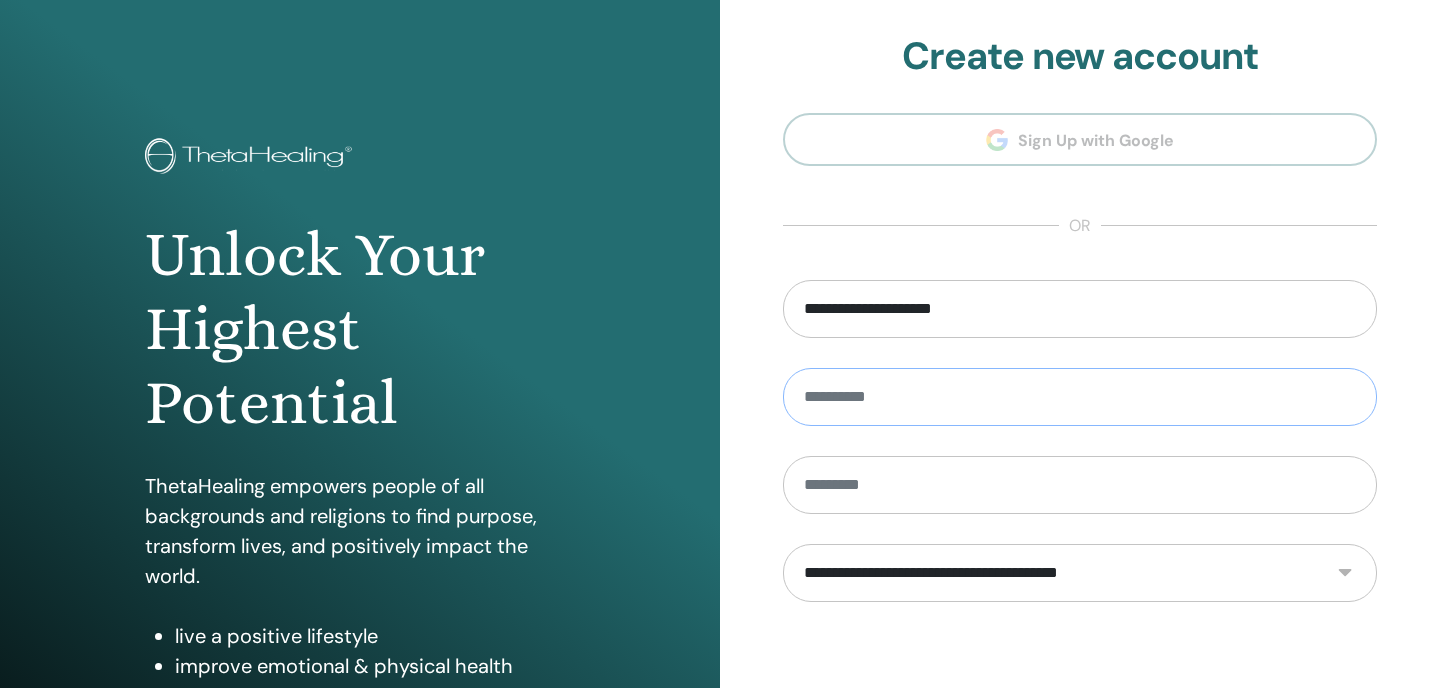 click at bounding box center (1080, 397) 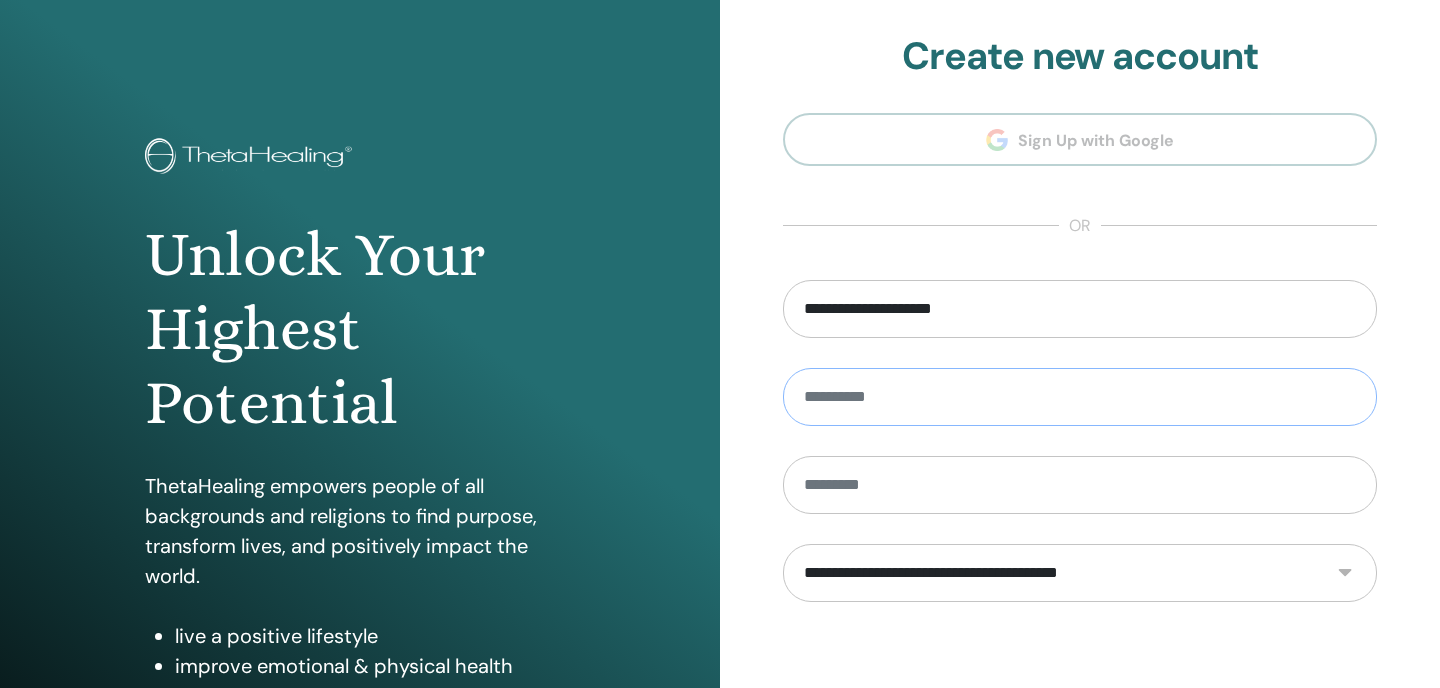 type on "**********" 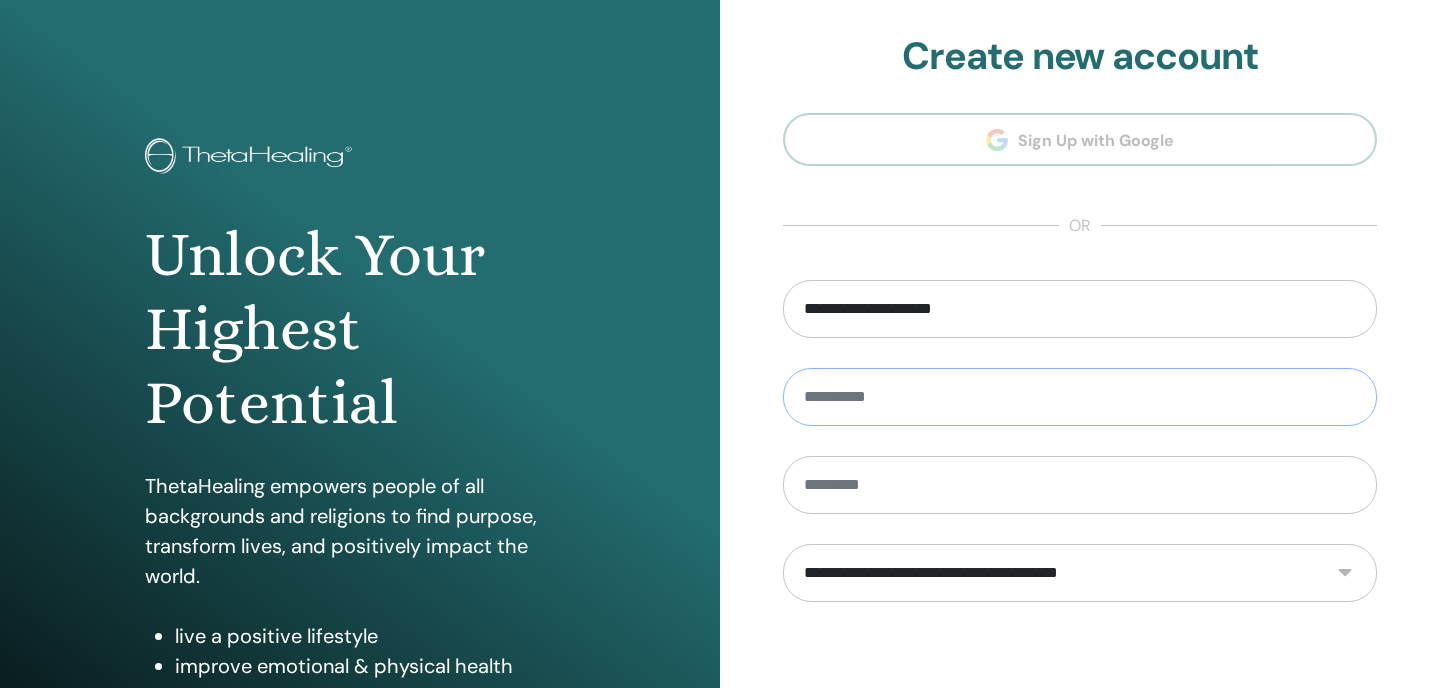 type on "**********" 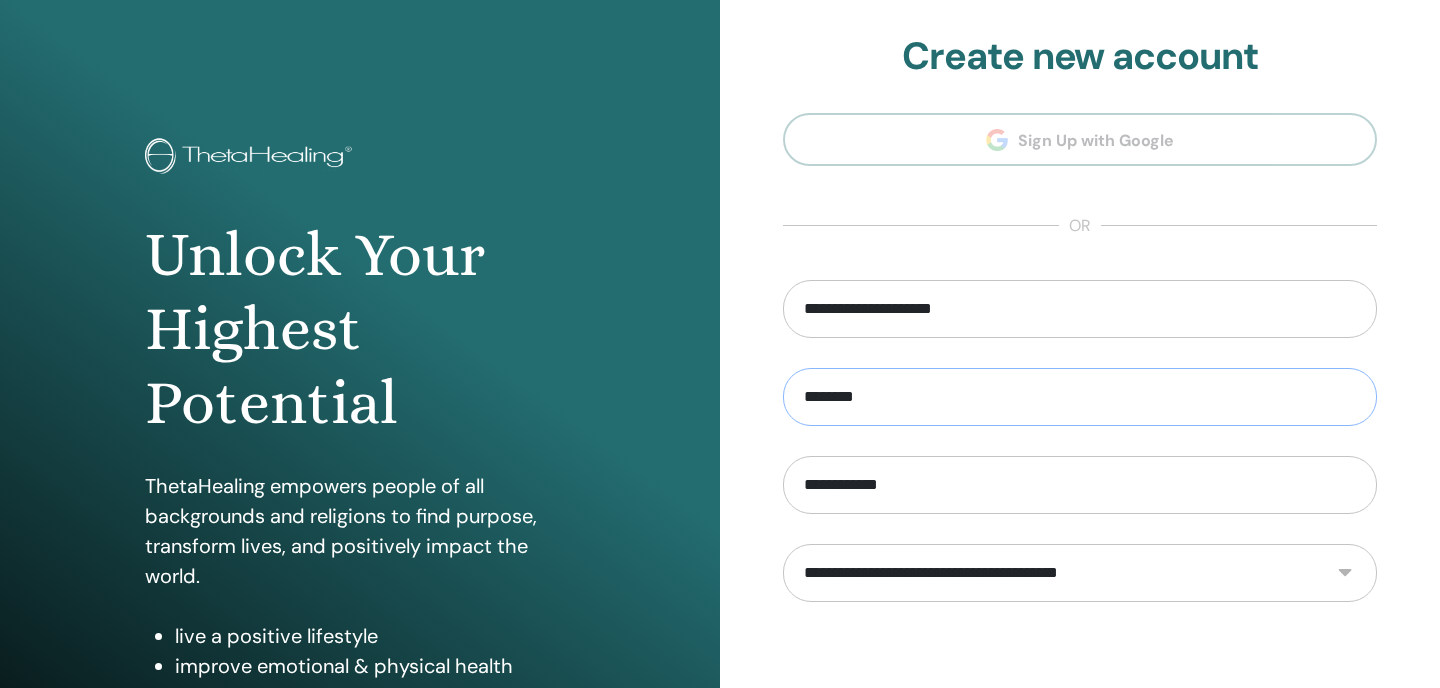 type on "**********" 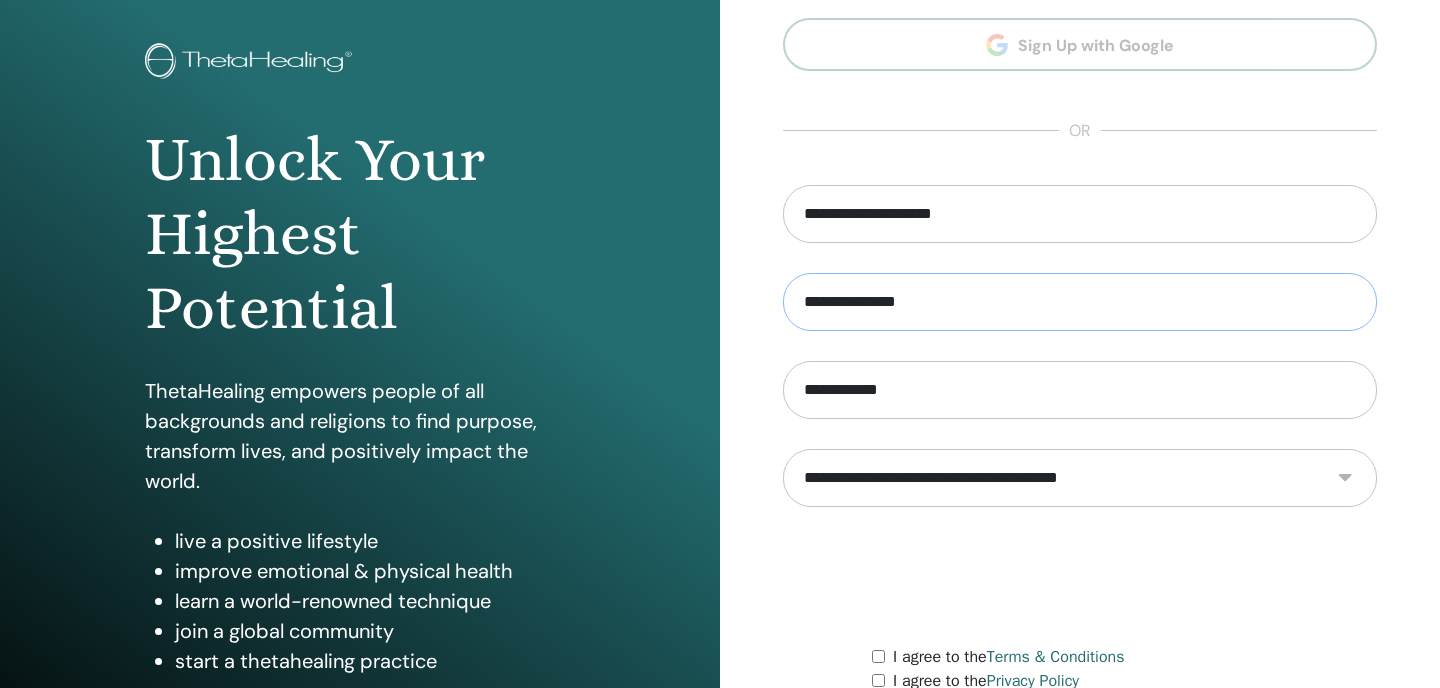 scroll, scrollTop: 99, scrollLeft: 0, axis: vertical 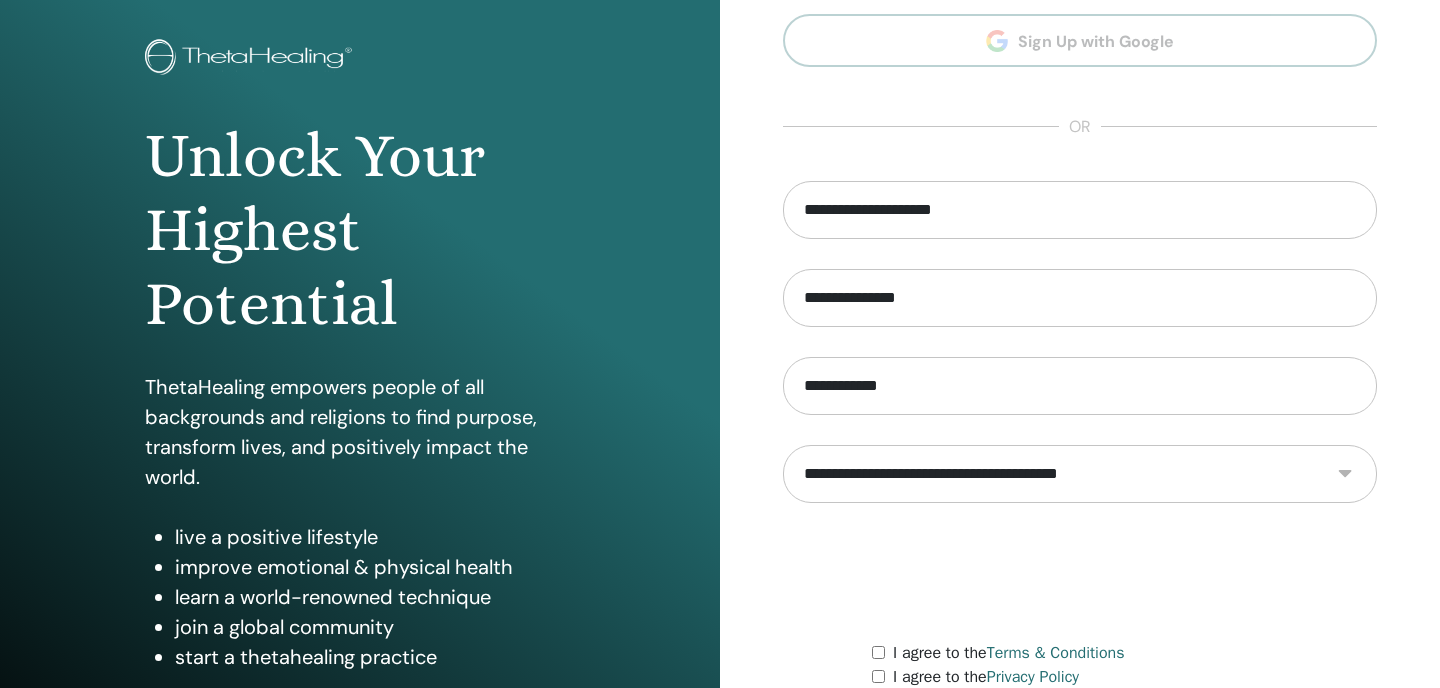 click on "**********" at bounding box center (1080, 474) 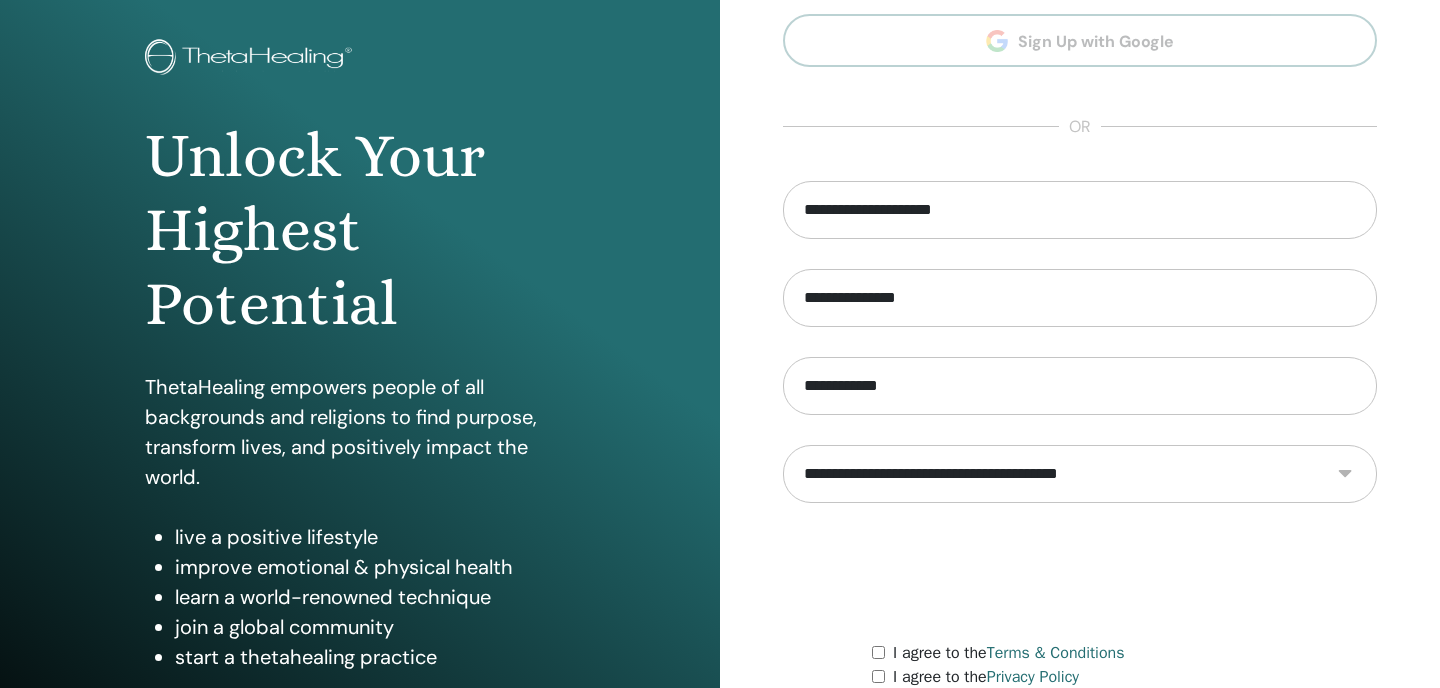 select on "***" 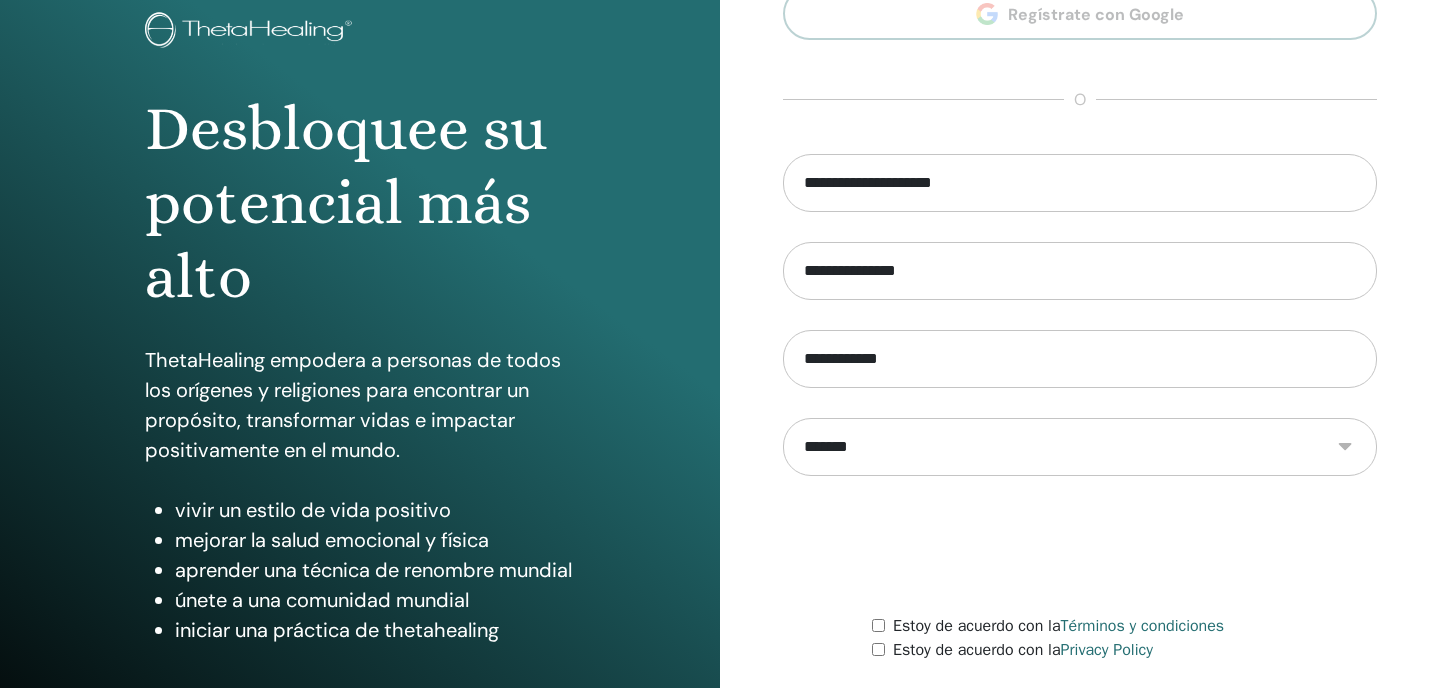scroll, scrollTop: 127, scrollLeft: 0, axis: vertical 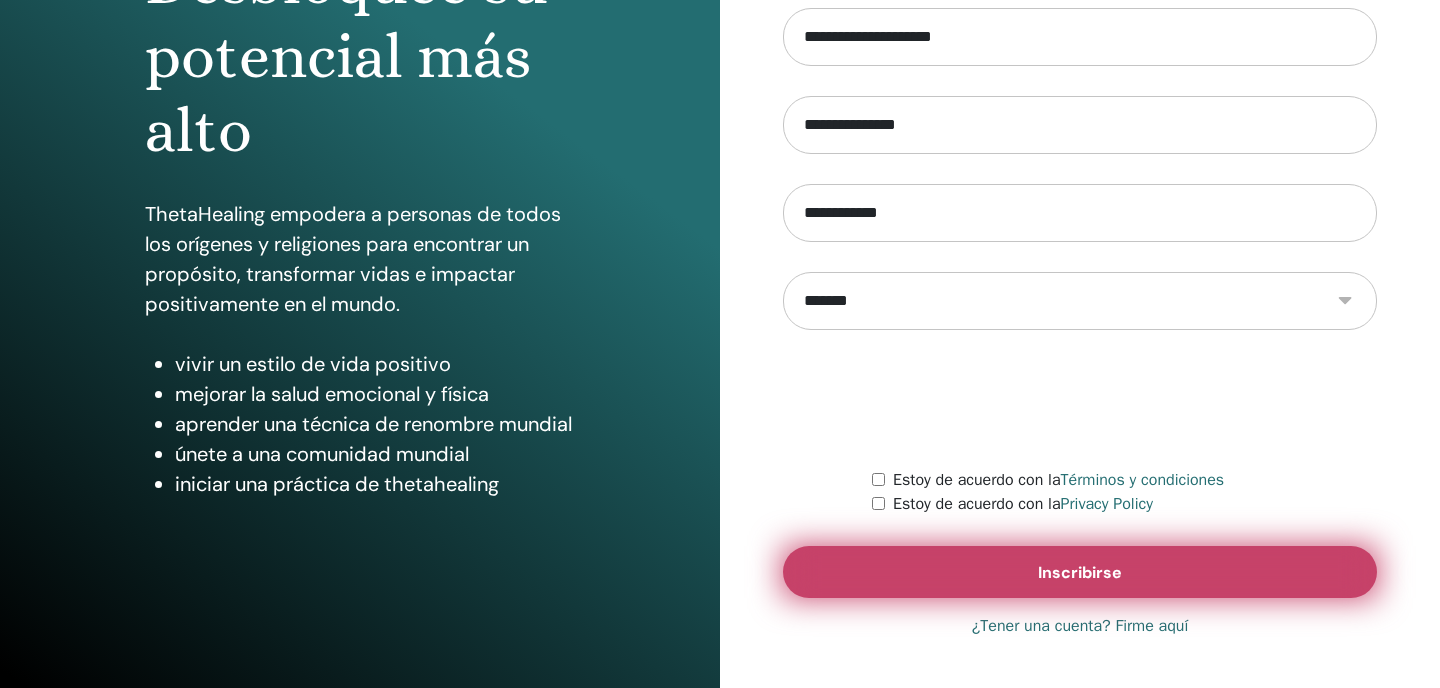 click on "Inscribirse" at bounding box center (1080, 572) 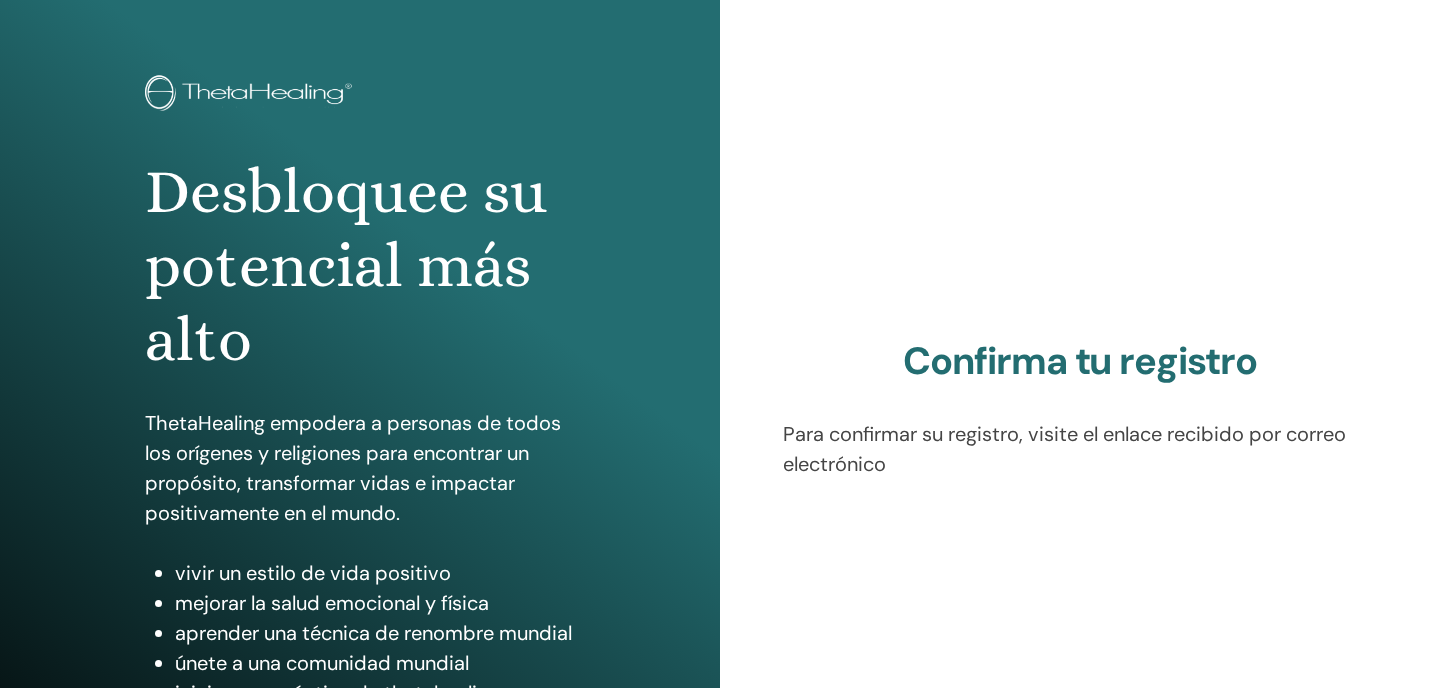 scroll, scrollTop: 54, scrollLeft: 0, axis: vertical 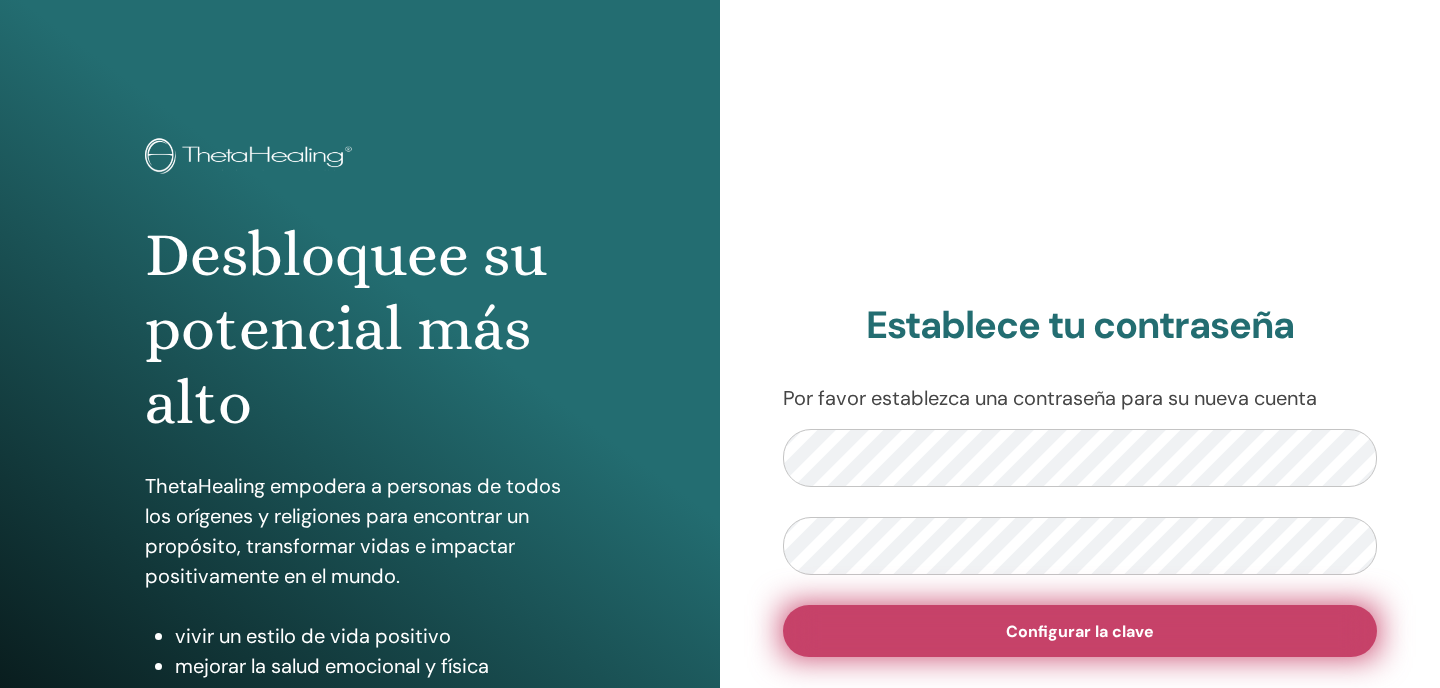 click on "Configurar la clave" at bounding box center (1080, 631) 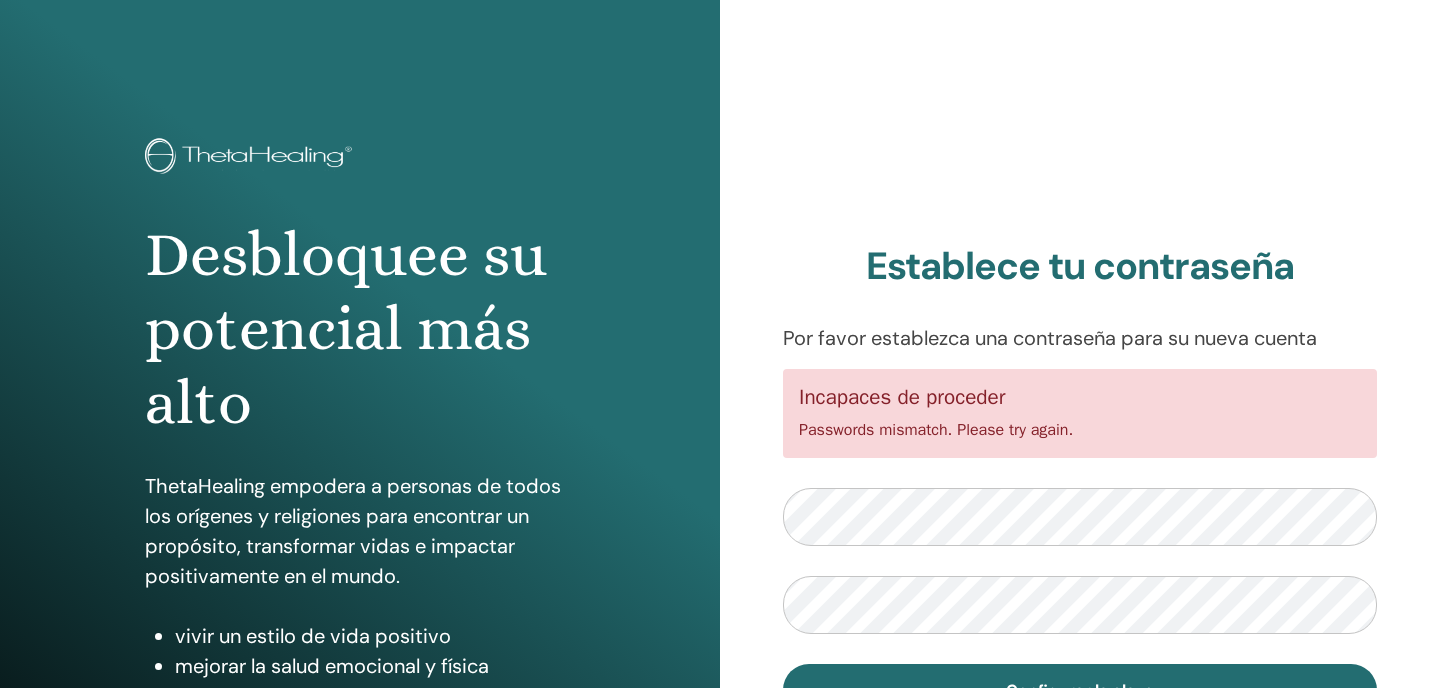 scroll, scrollTop: 0, scrollLeft: 0, axis: both 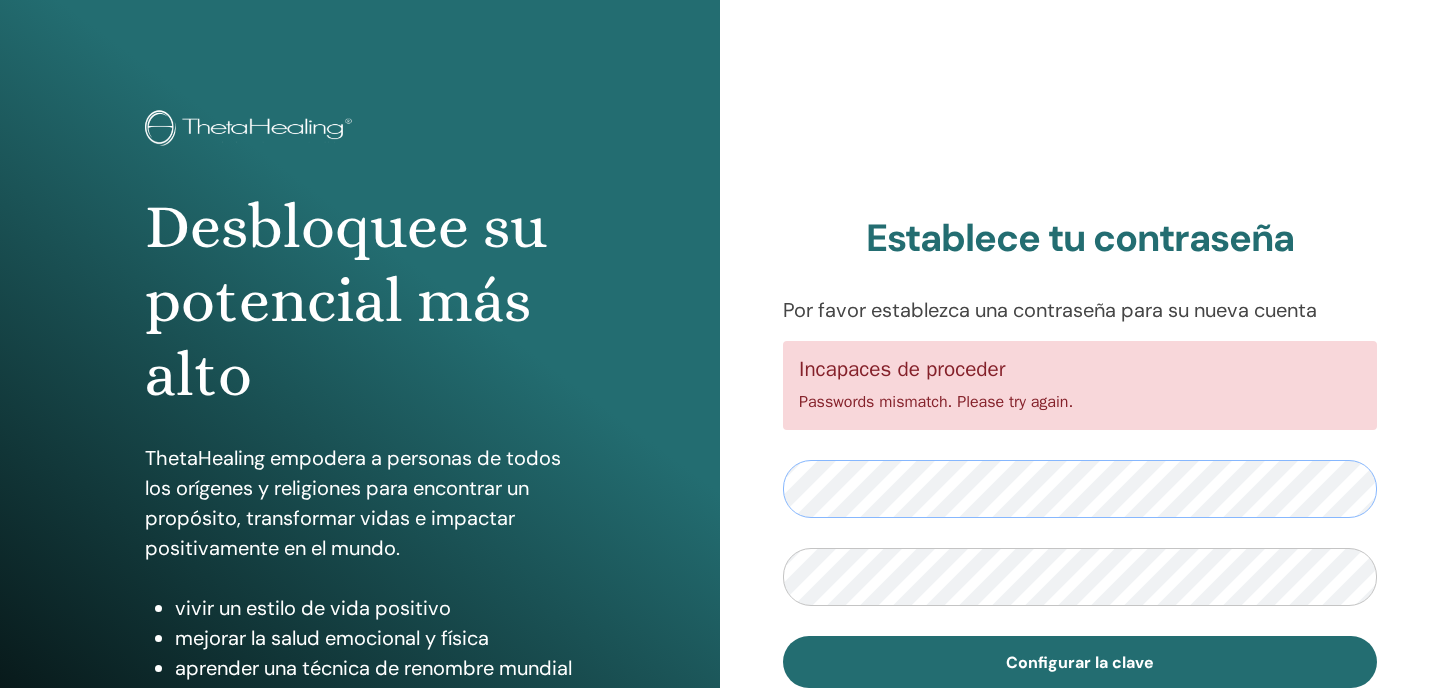 type 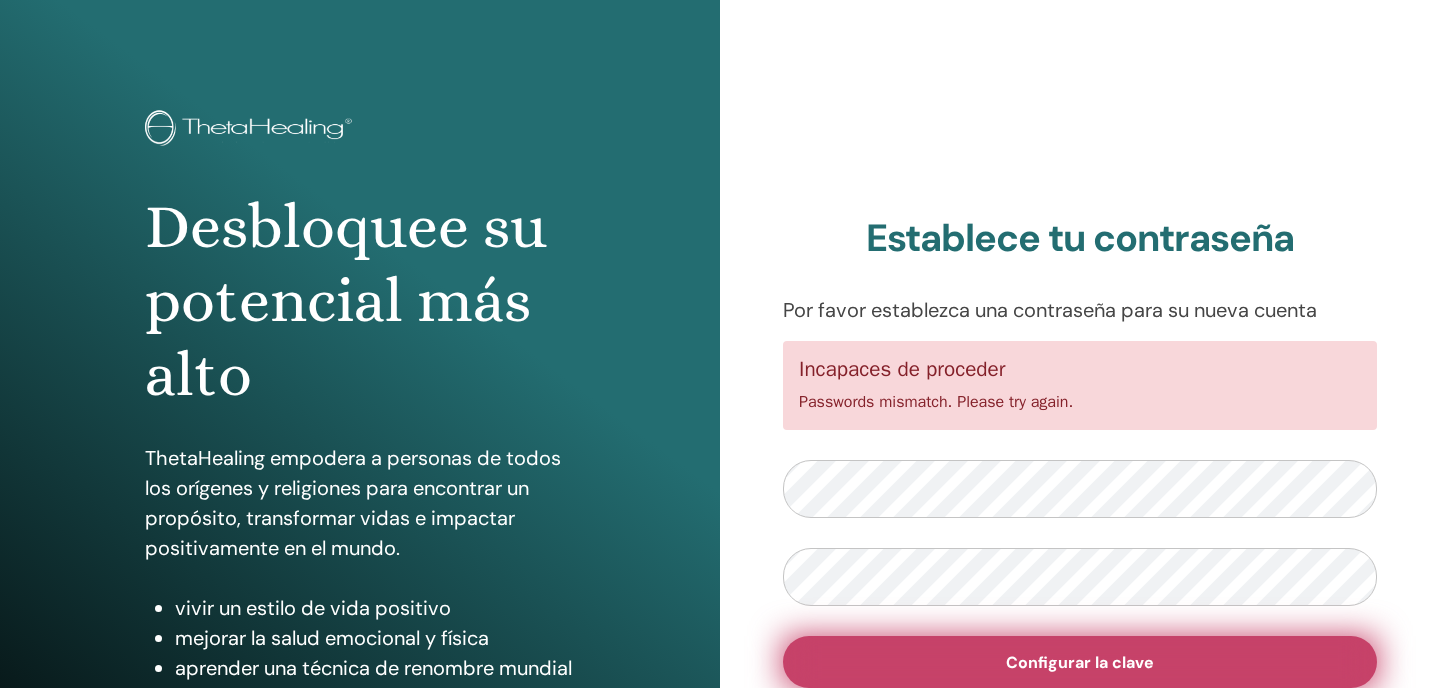 click on "Configurar la clave" at bounding box center [1080, 662] 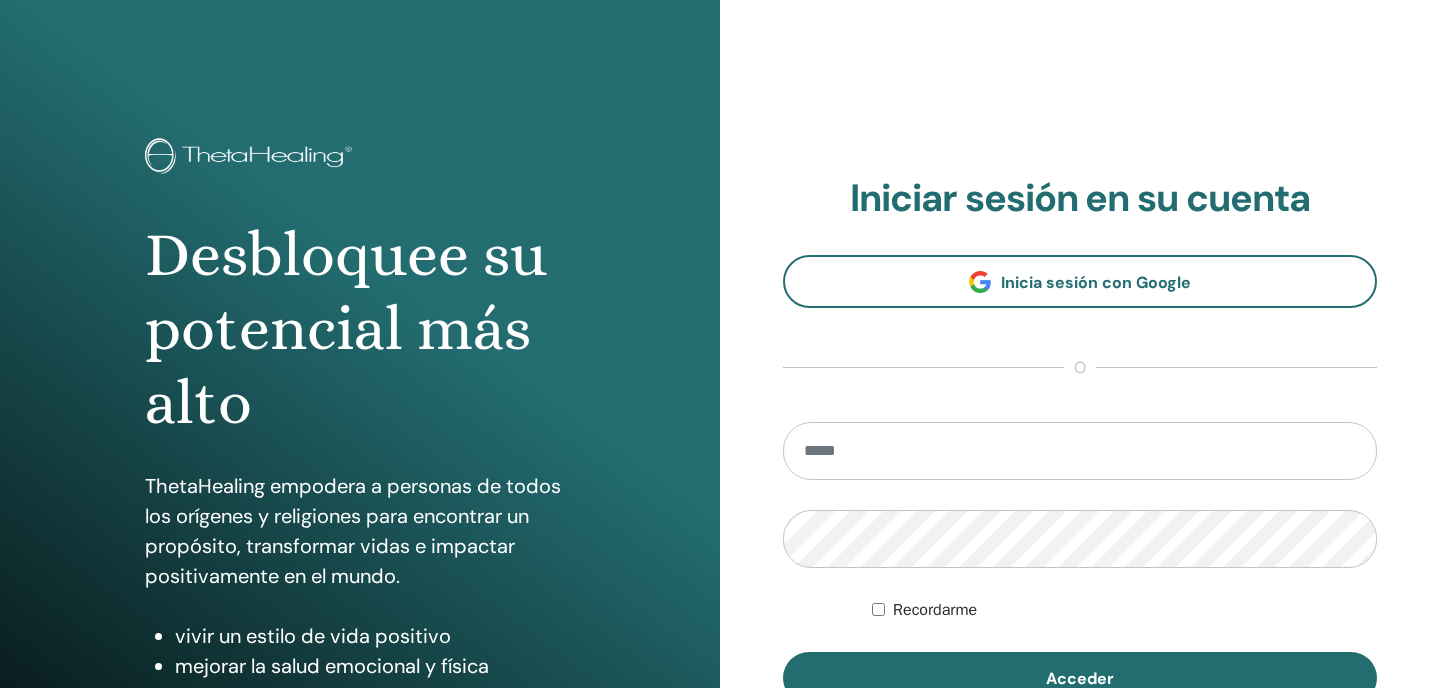 scroll, scrollTop: 0, scrollLeft: 0, axis: both 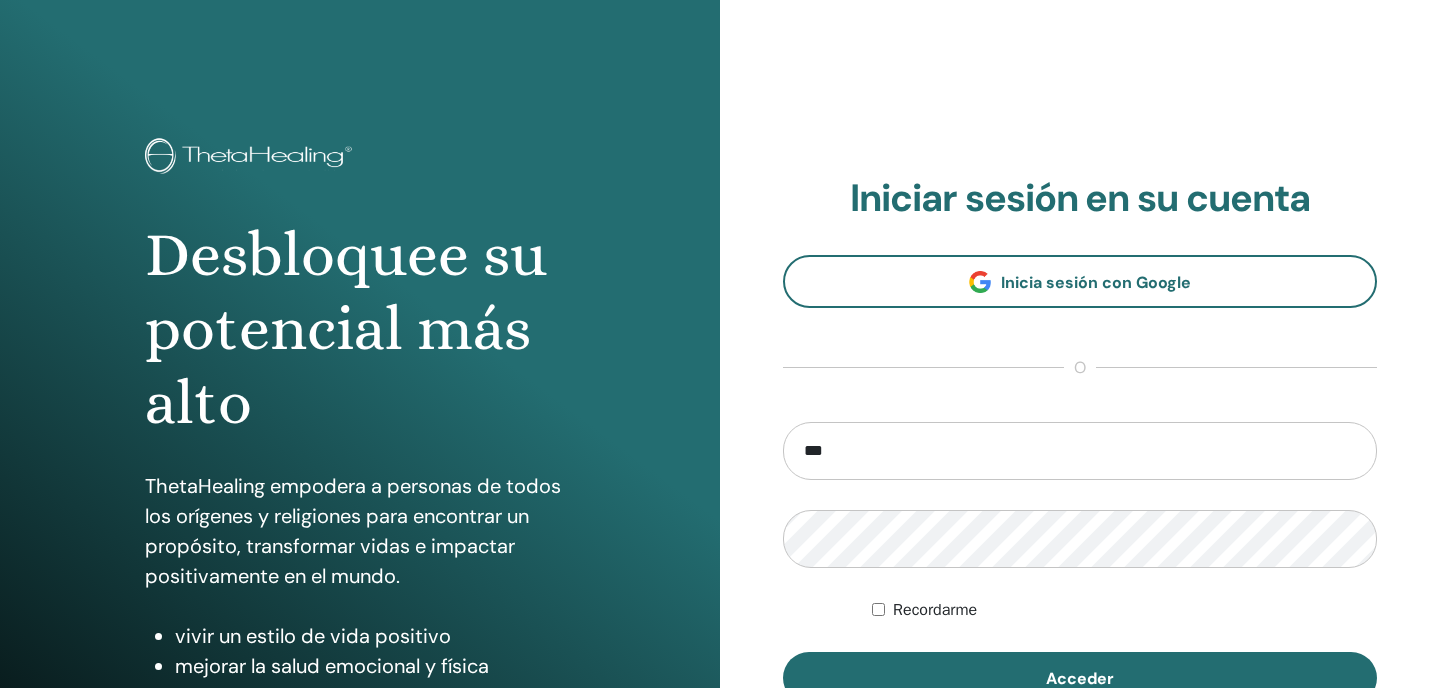 type on "**********" 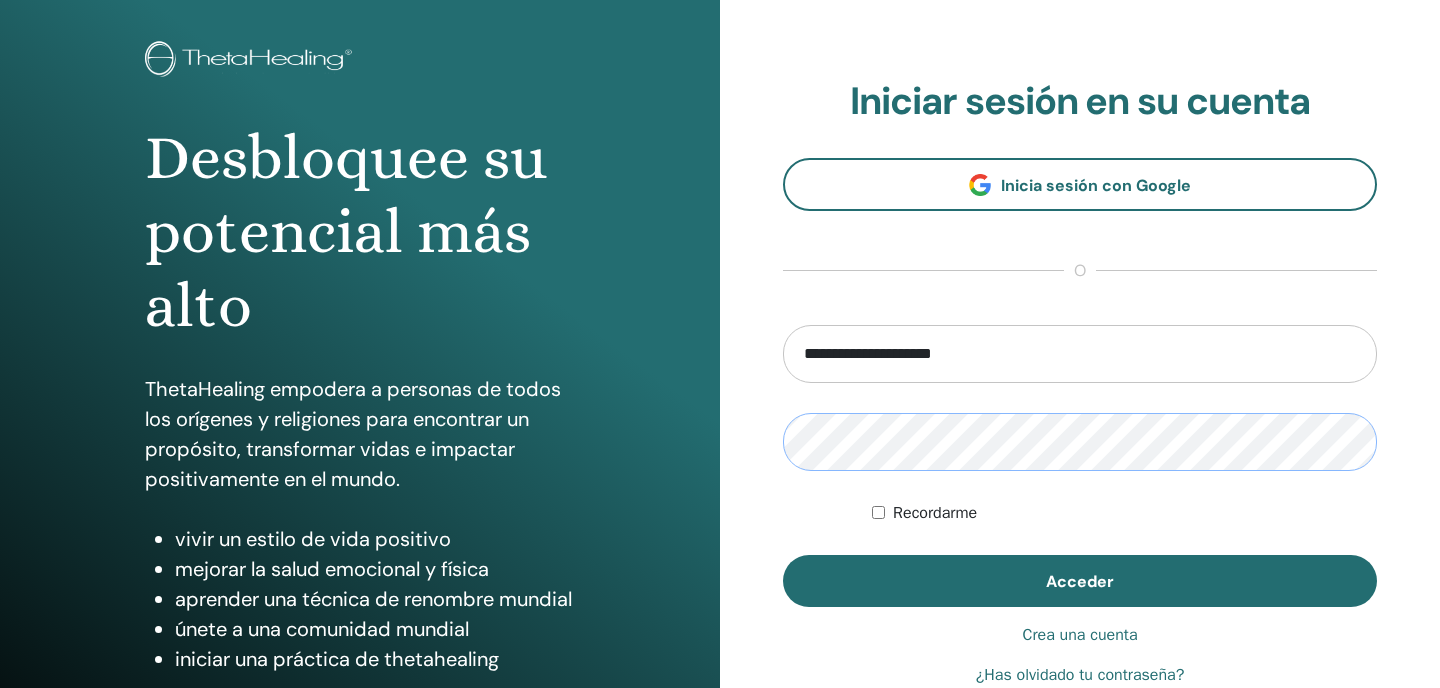 scroll, scrollTop: 103, scrollLeft: 0, axis: vertical 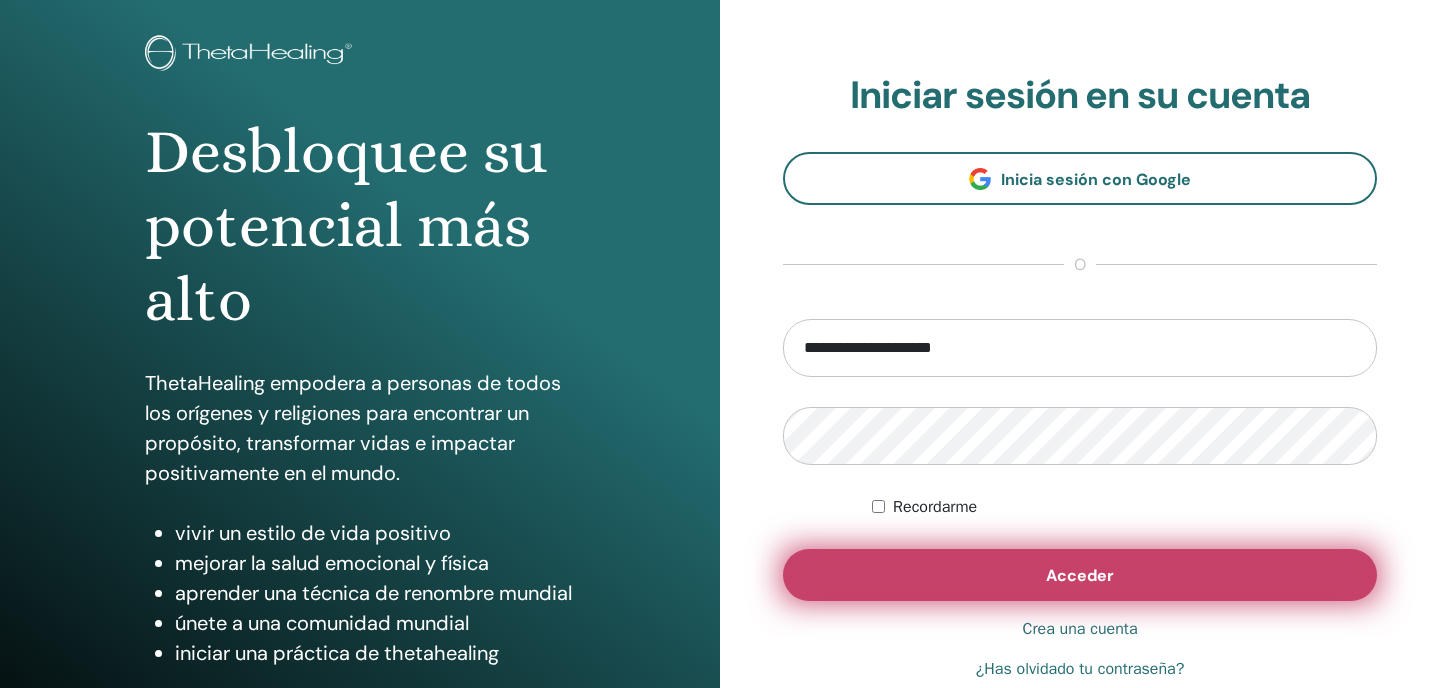 click on "Acceder" at bounding box center [1080, 575] 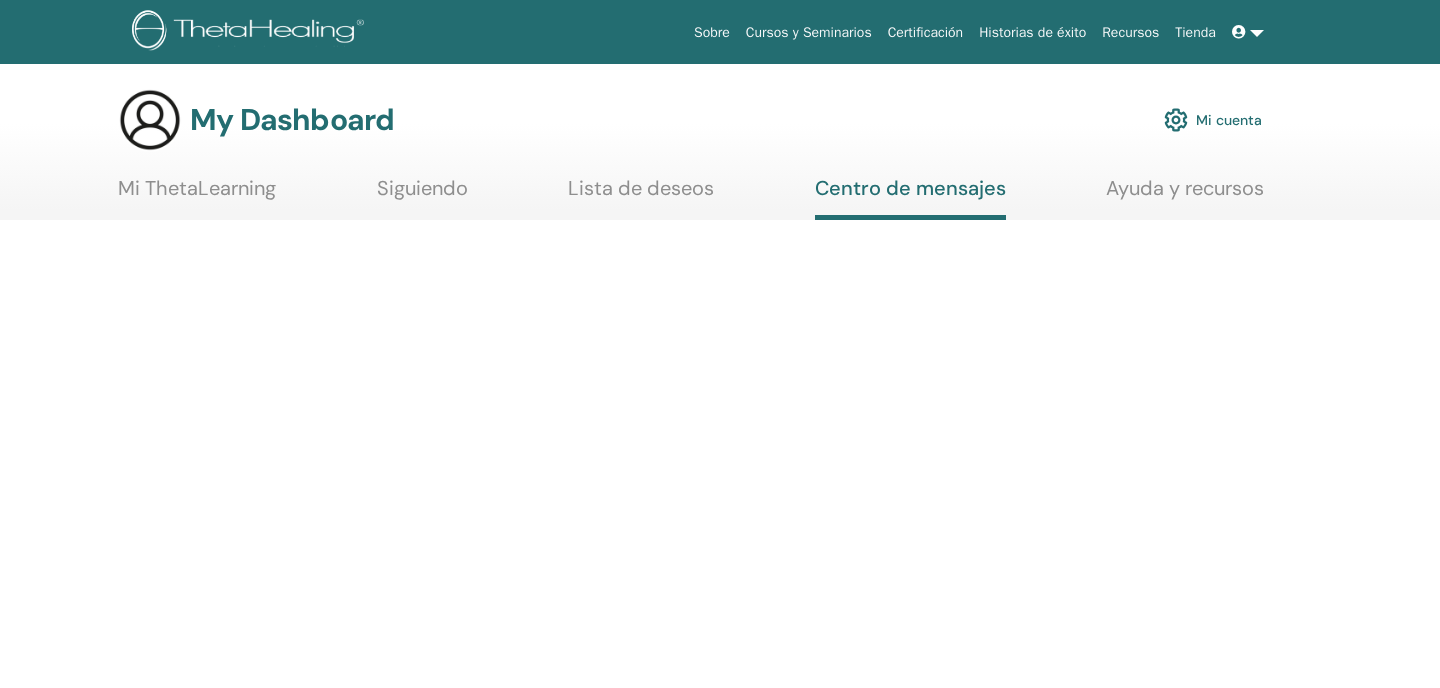 scroll, scrollTop: 0, scrollLeft: 0, axis: both 